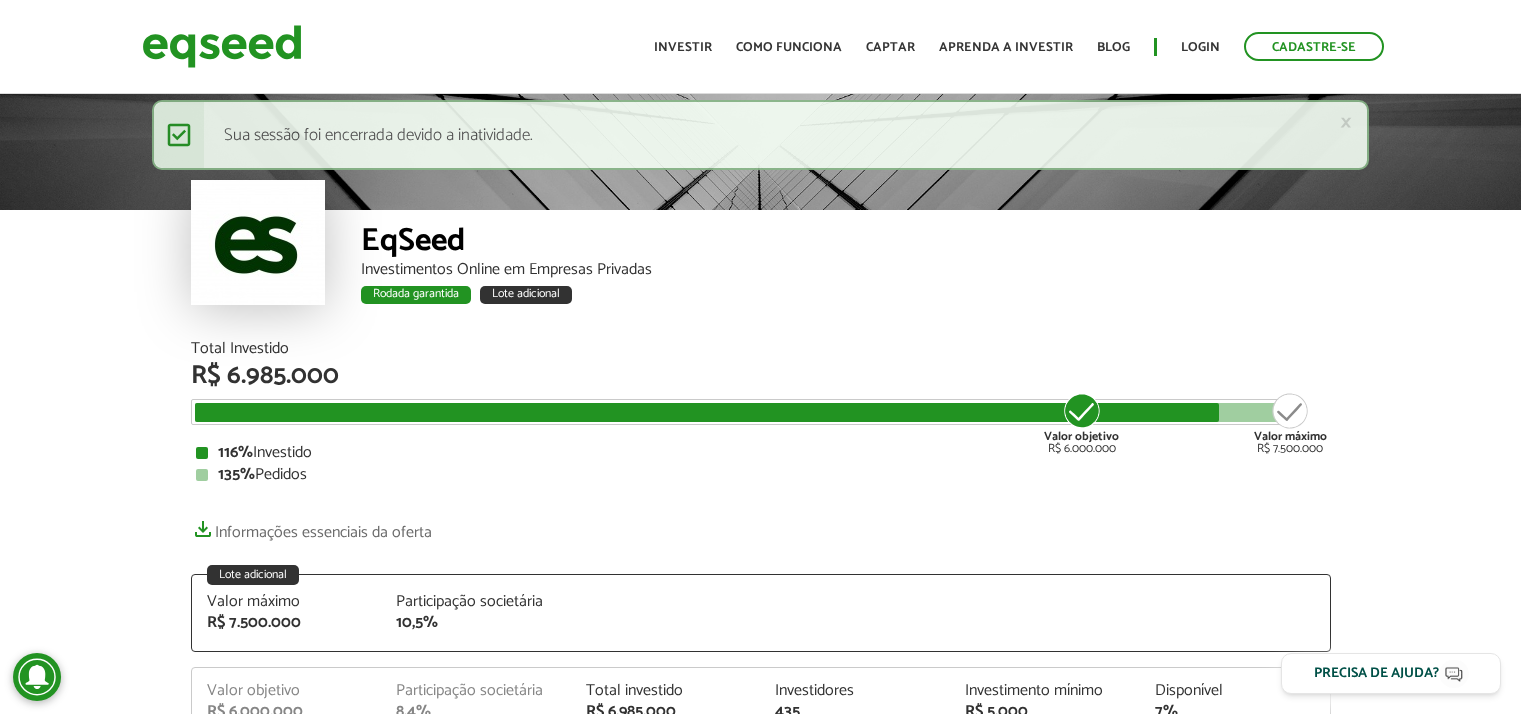 scroll, scrollTop: 0, scrollLeft: 0, axis: both 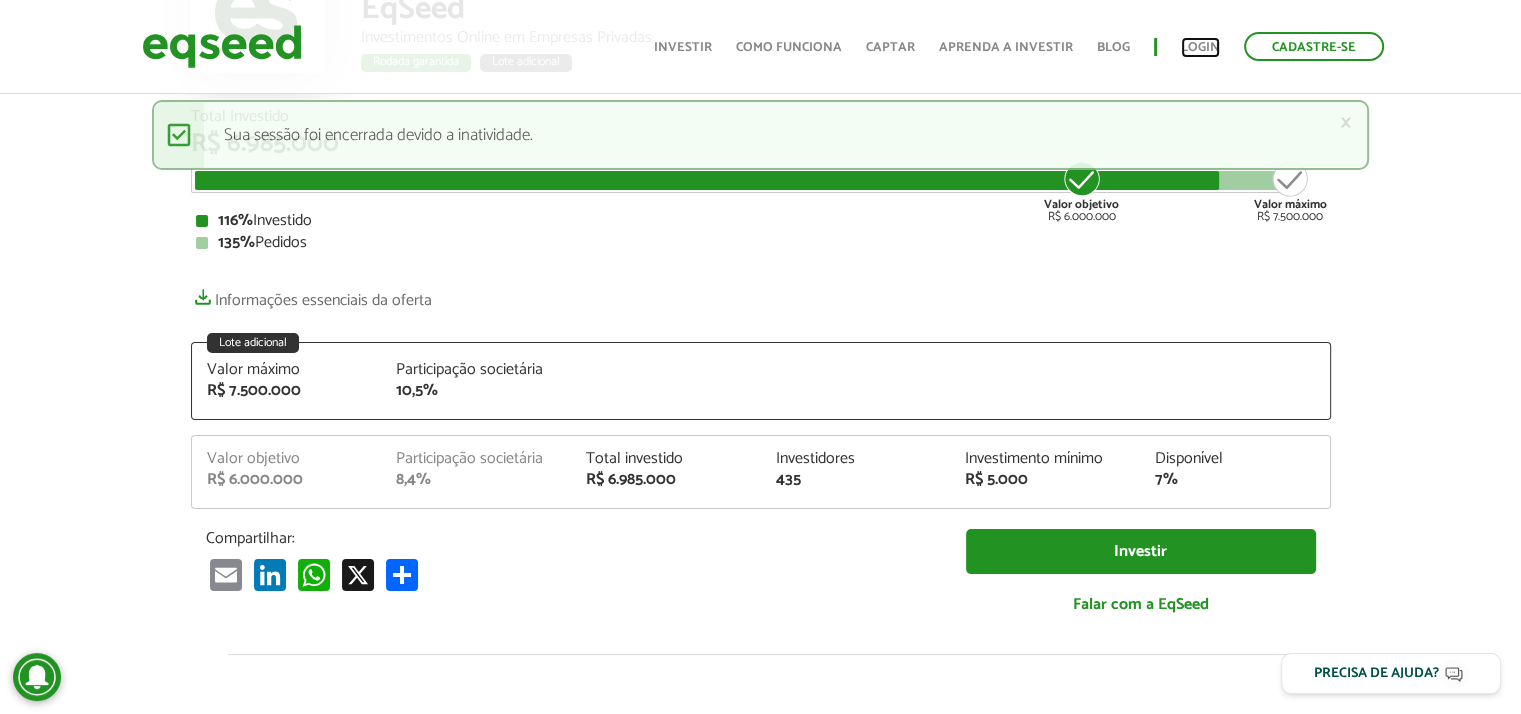 click on "Login" at bounding box center [1200, 47] 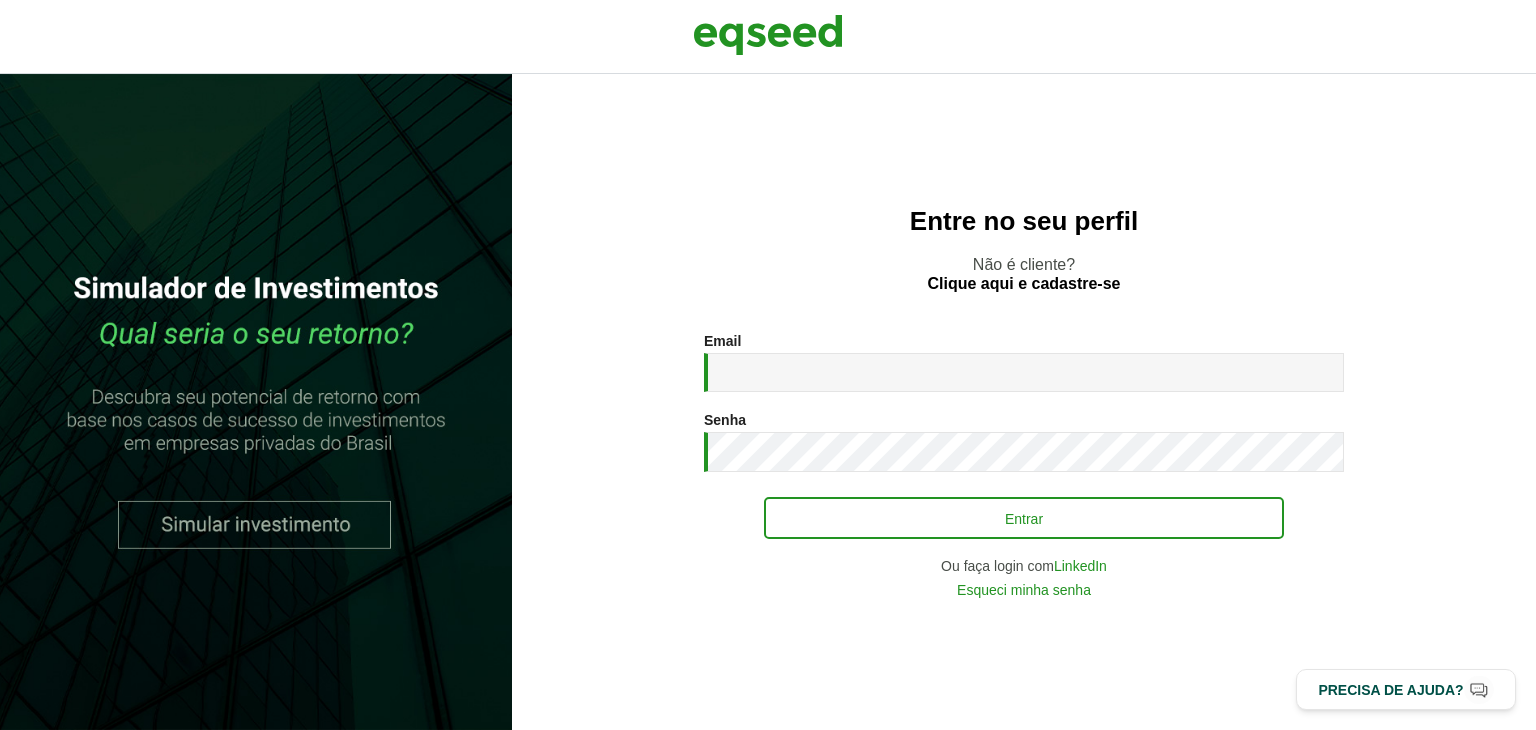 scroll, scrollTop: 0, scrollLeft: 0, axis: both 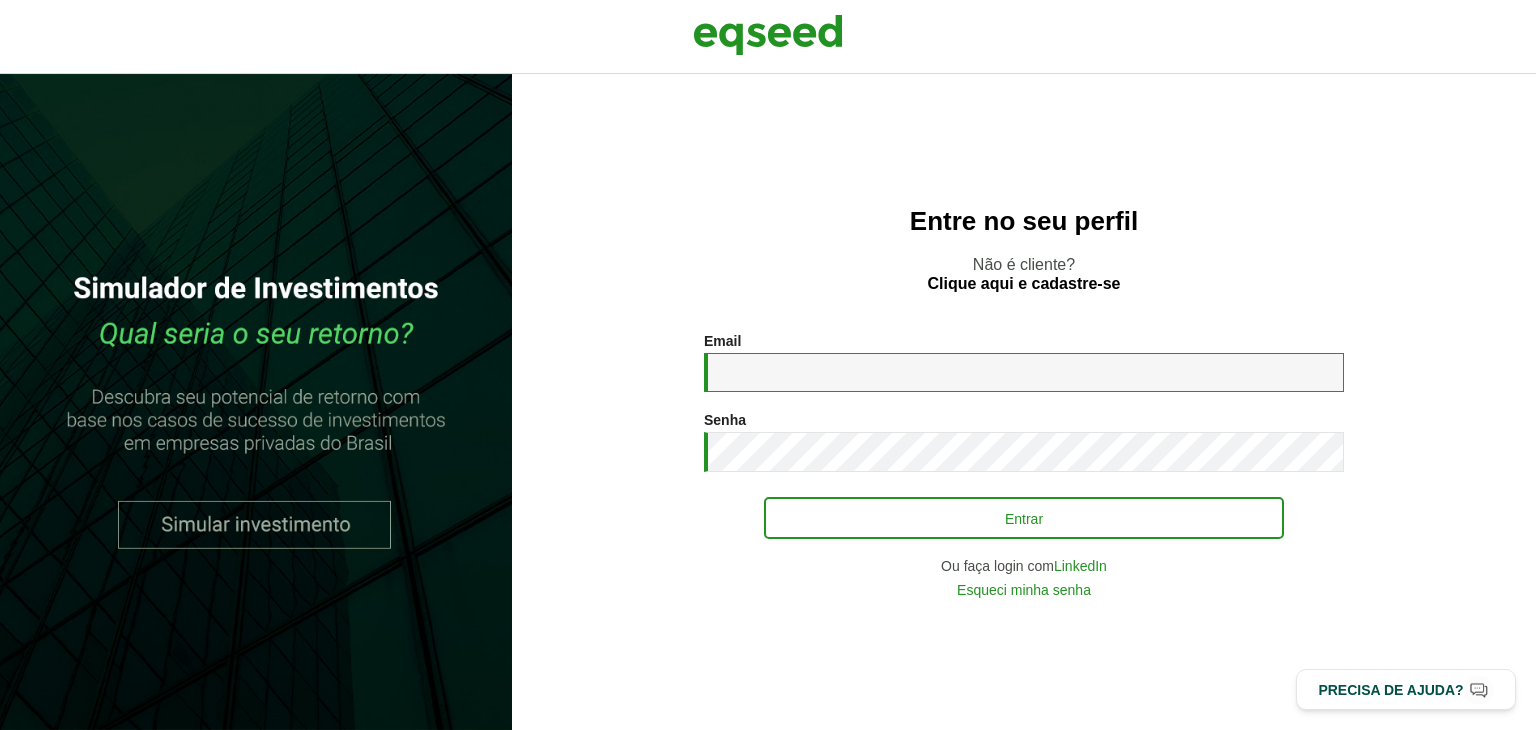 type on "**********" 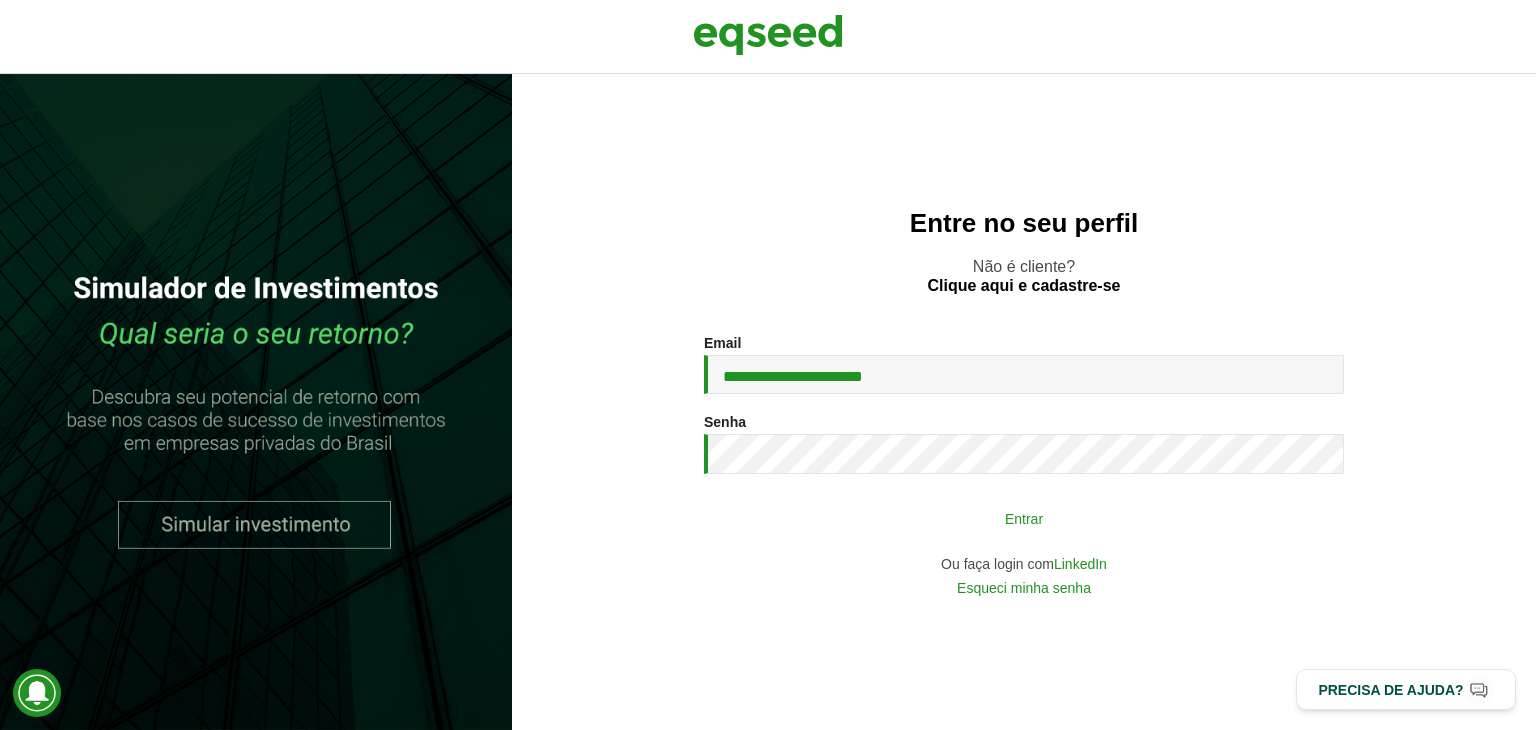 click on "Entrar" at bounding box center [1024, 518] 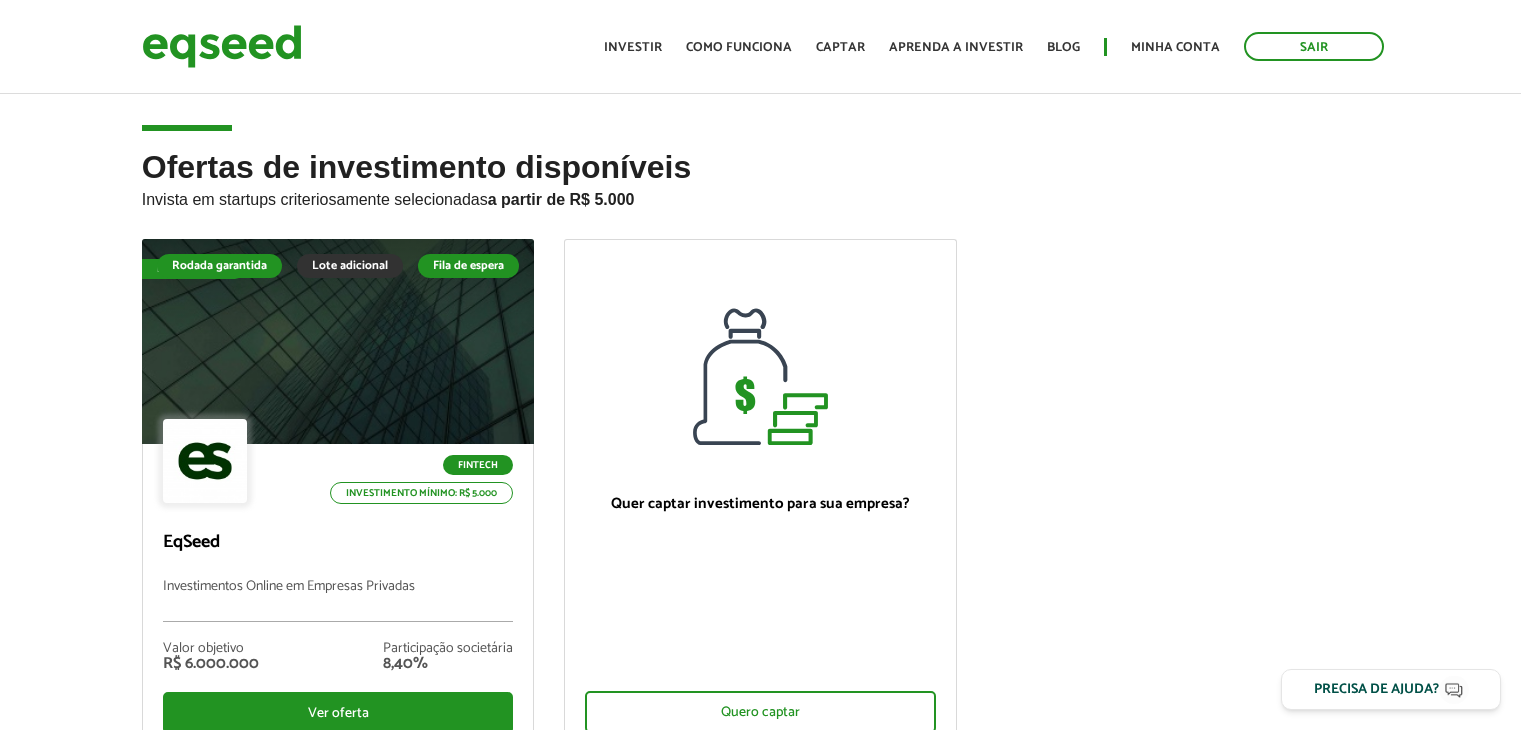 scroll, scrollTop: 0, scrollLeft: 0, axis: both 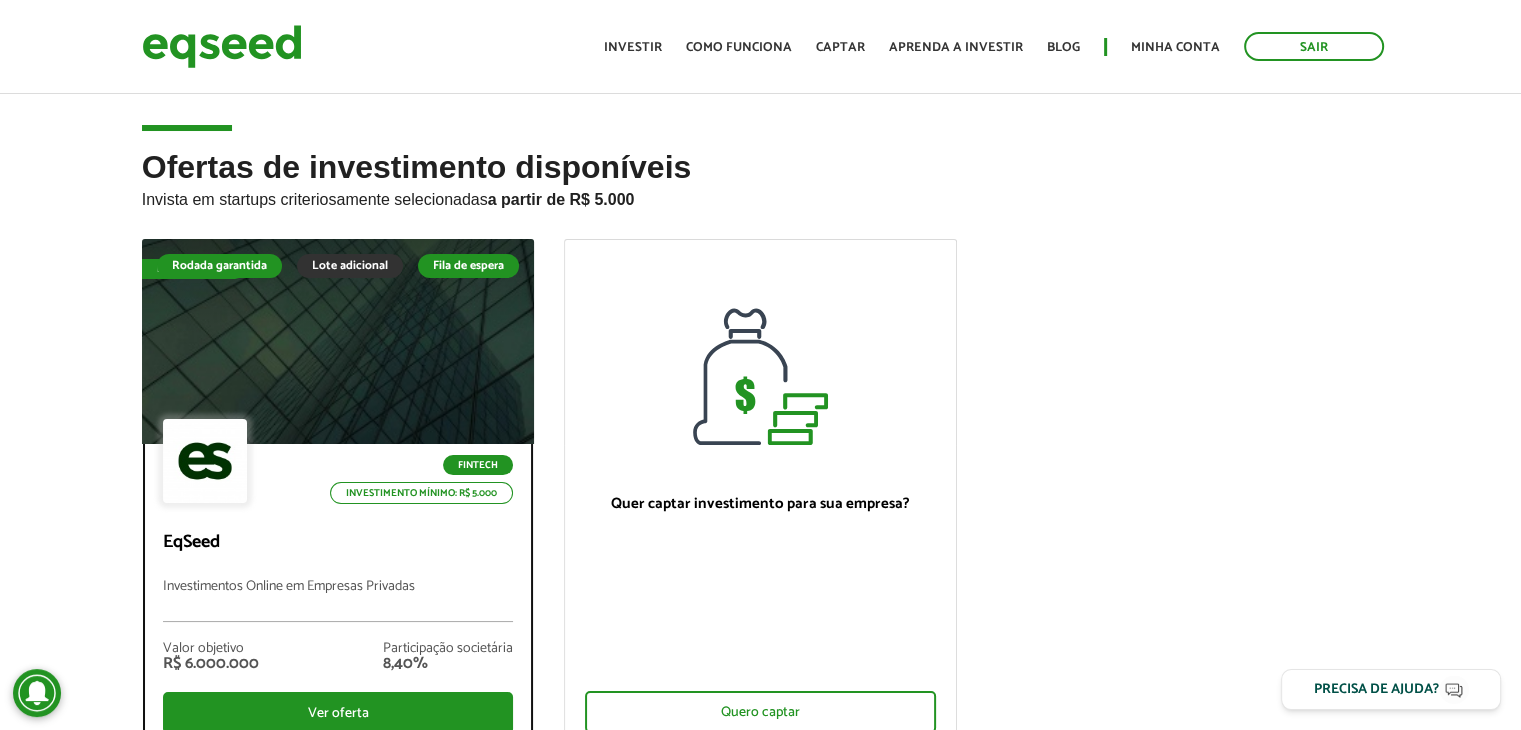 click at bounding box center (337, 342) 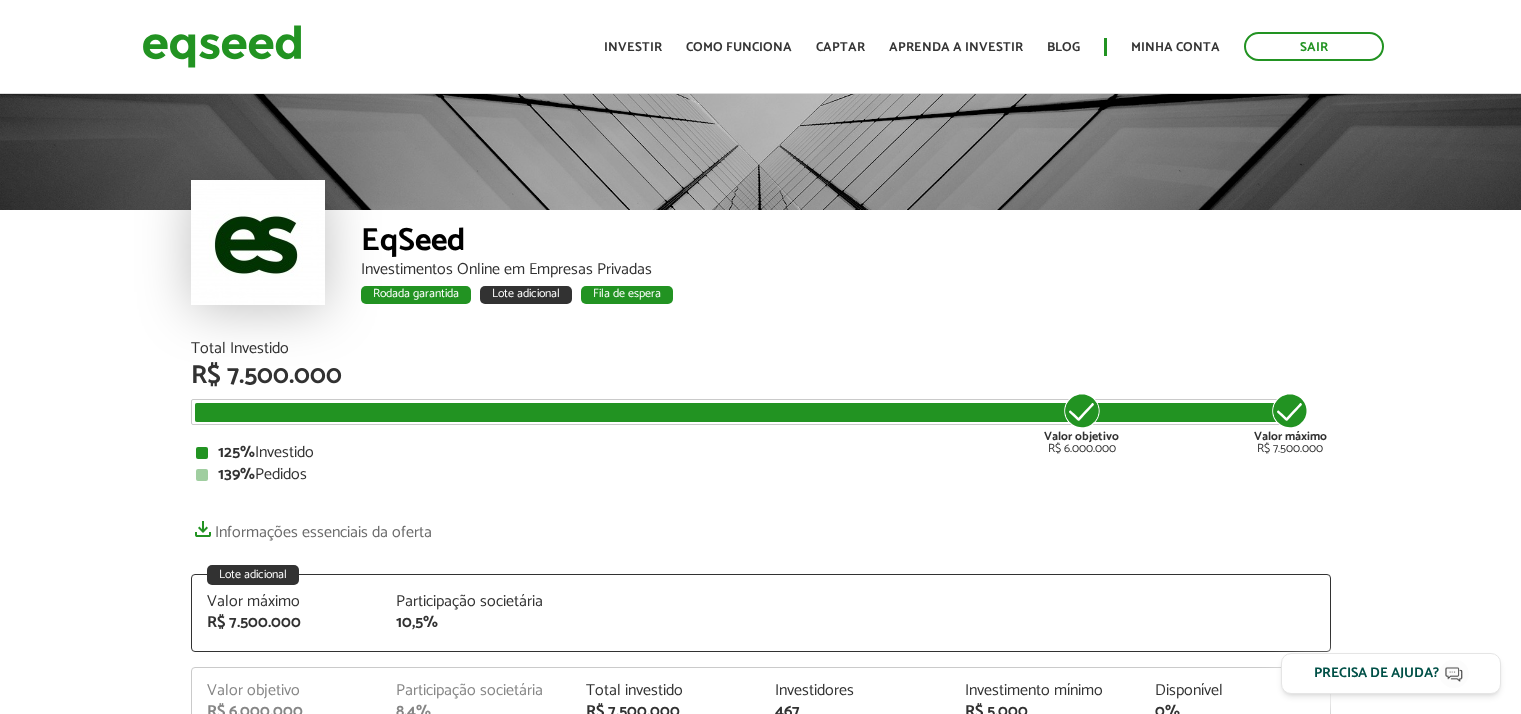 scroll, scrollTop: 0, scrollLeft: 0, axis: both 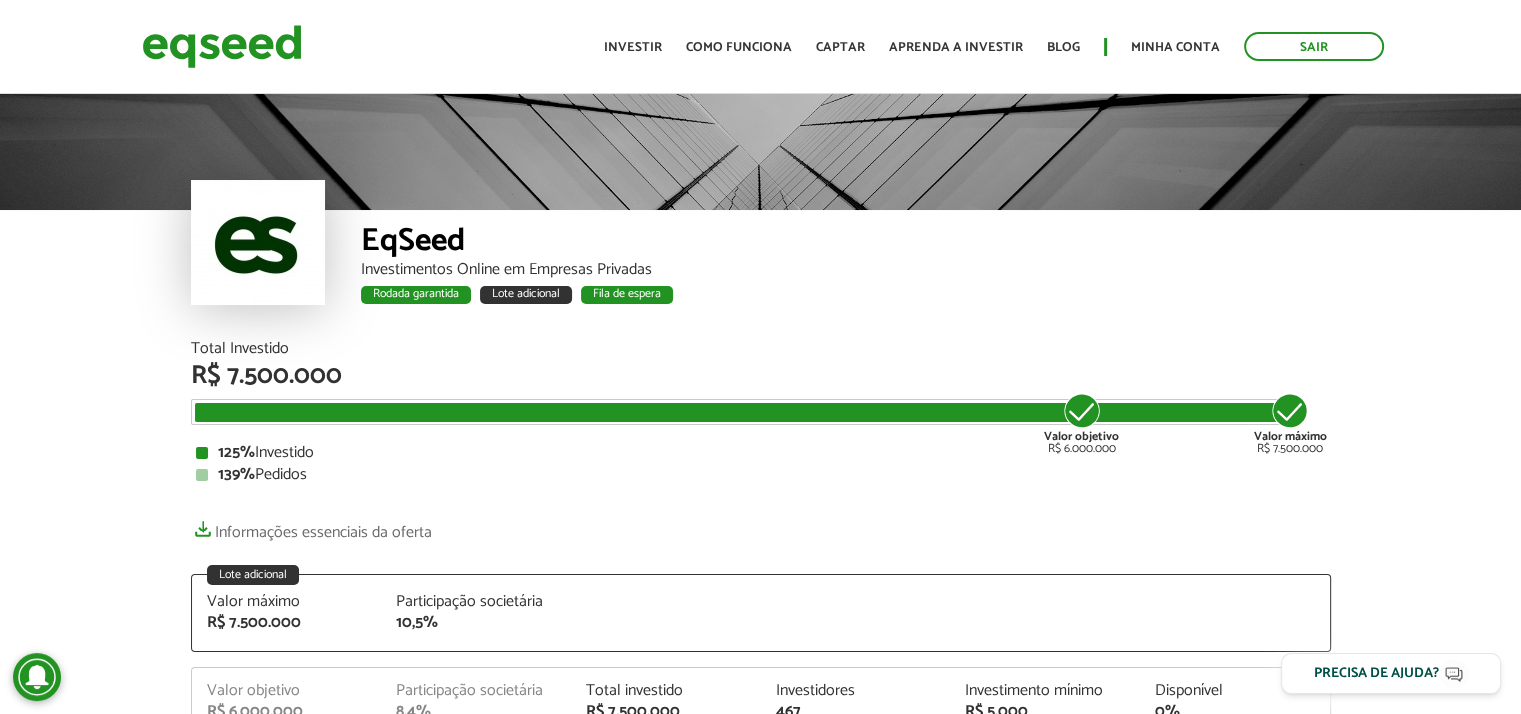 drag, startPoint x: 1520, startPoint y: 60, endPoint x: 1525, endPoint y: 24, distance: 36.345562 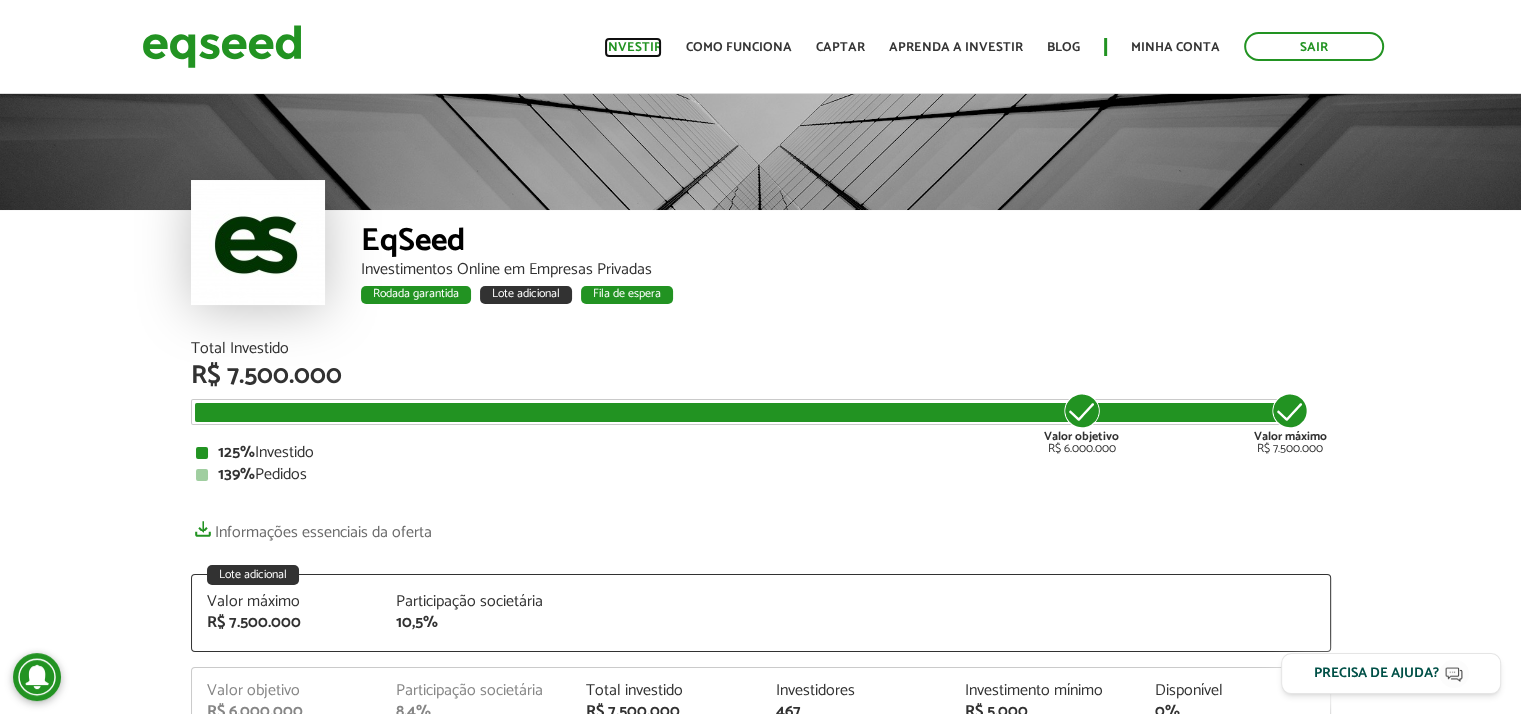 click on "Investir" at bounding box center (633, 47) 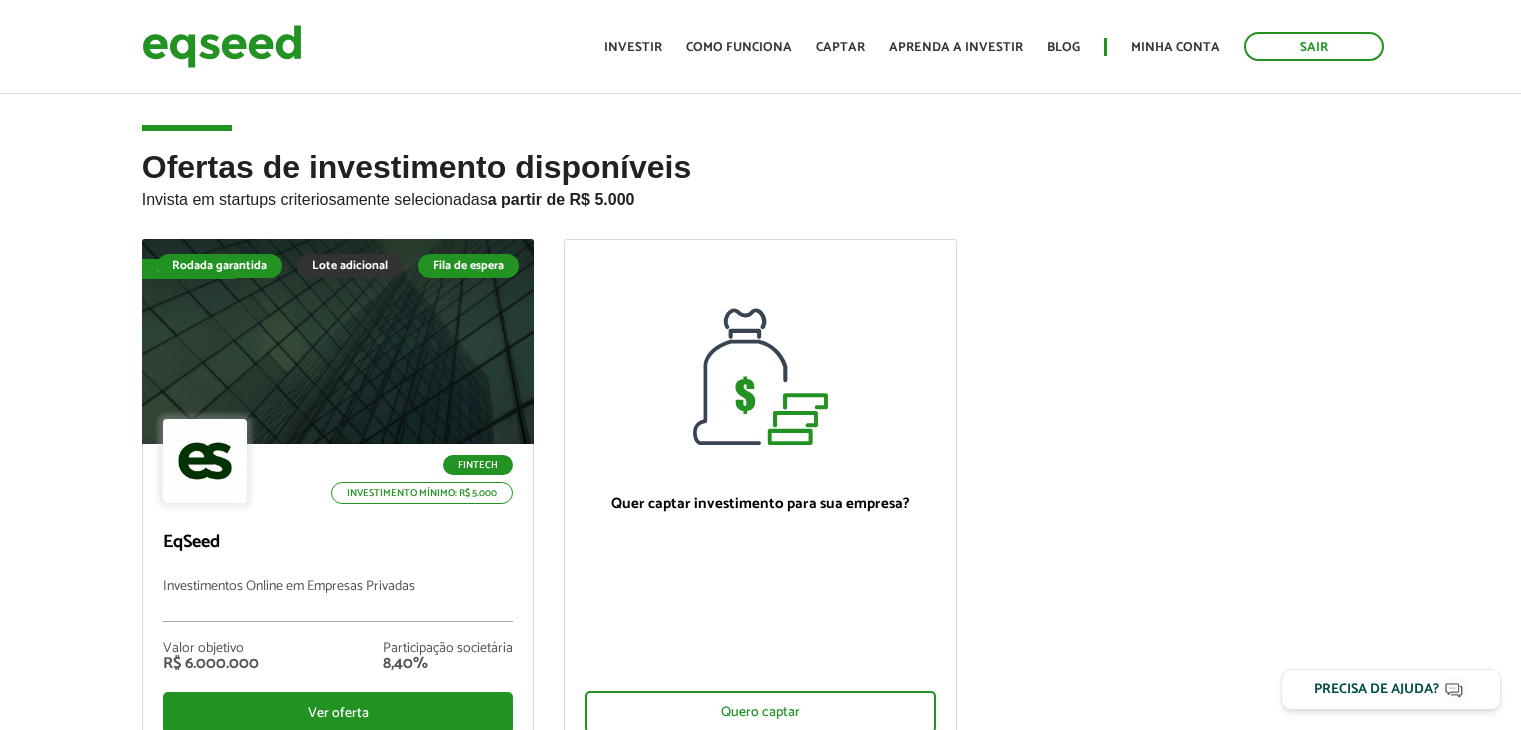 scroll, scrollTop: 0, scrollLeft: 0, axis: both 